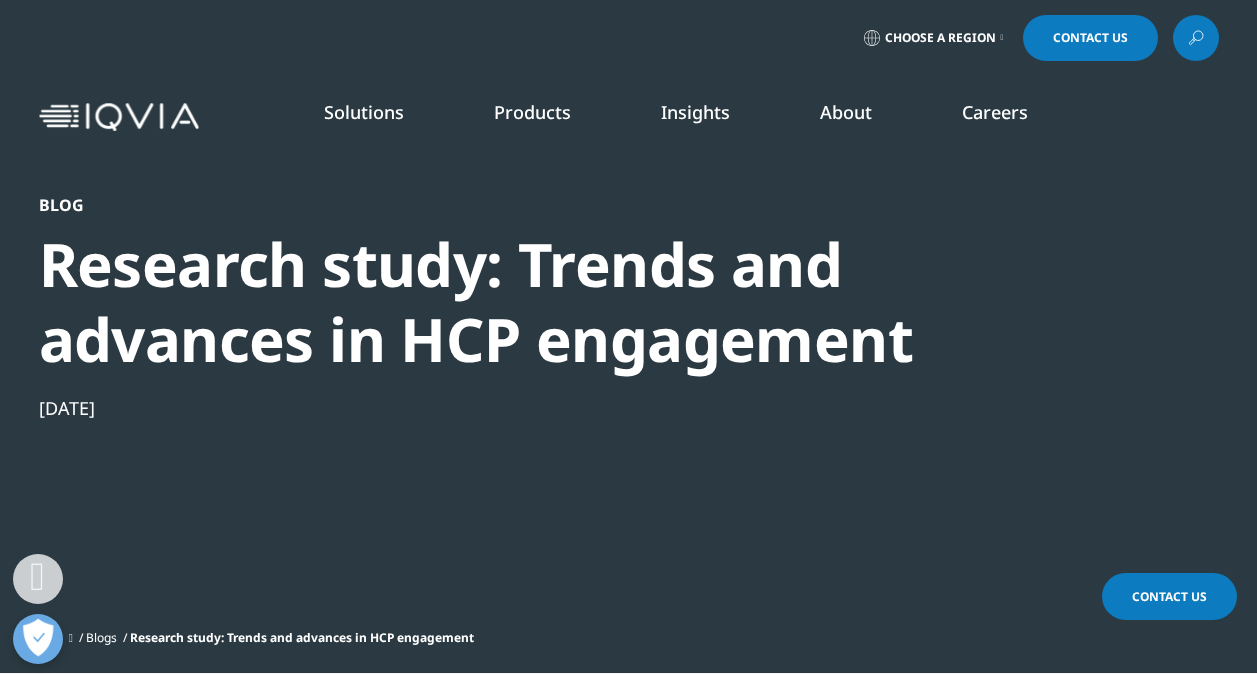 scroll, scrollTop: 579, scrollLeft: 0, axis: vertical 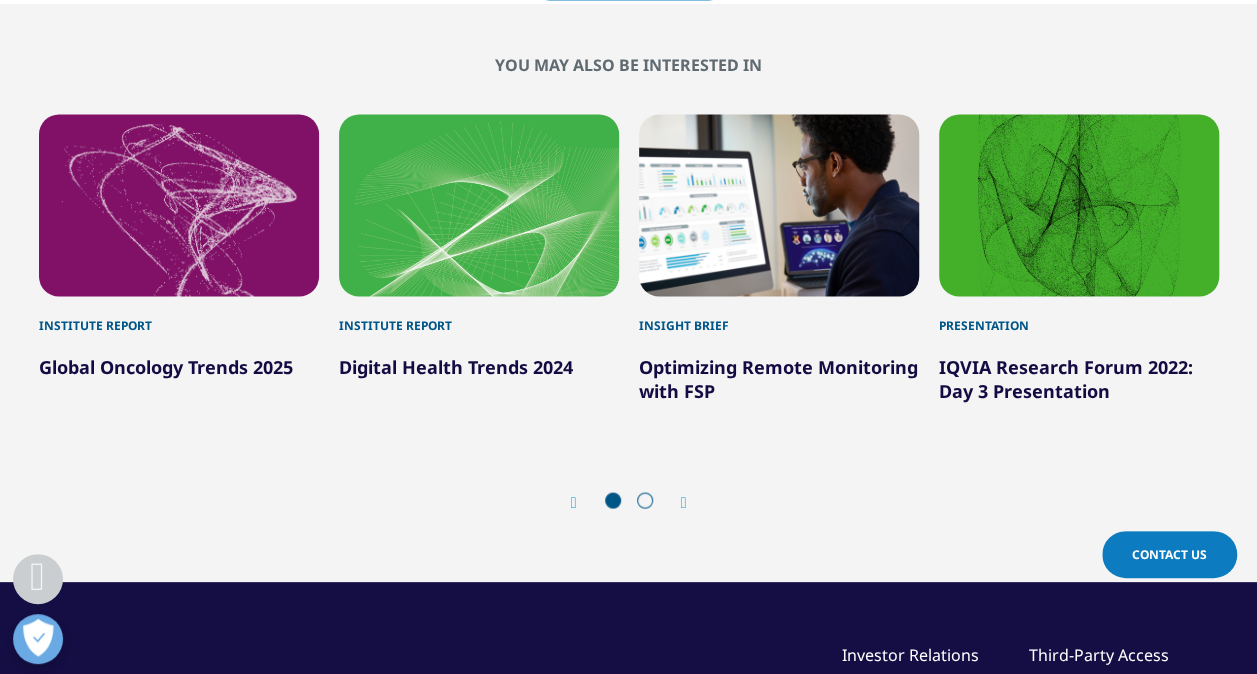 click at bounding box center (684, 502) 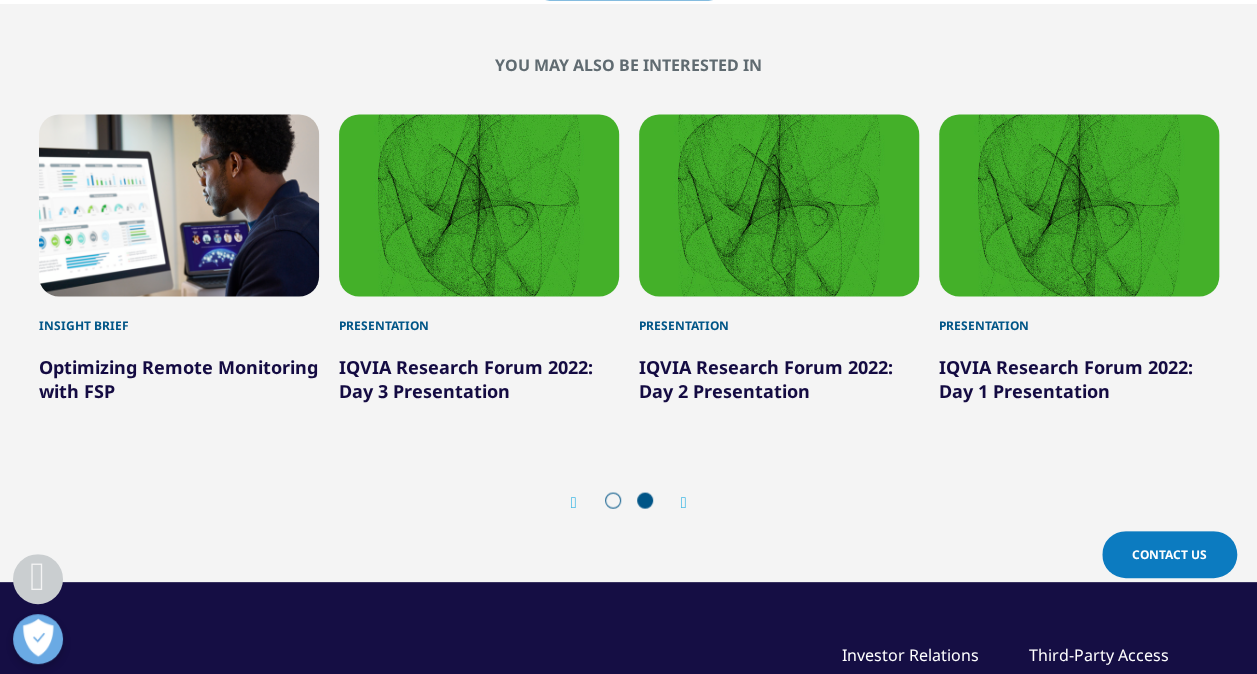 click at bounding box center (574, 502) 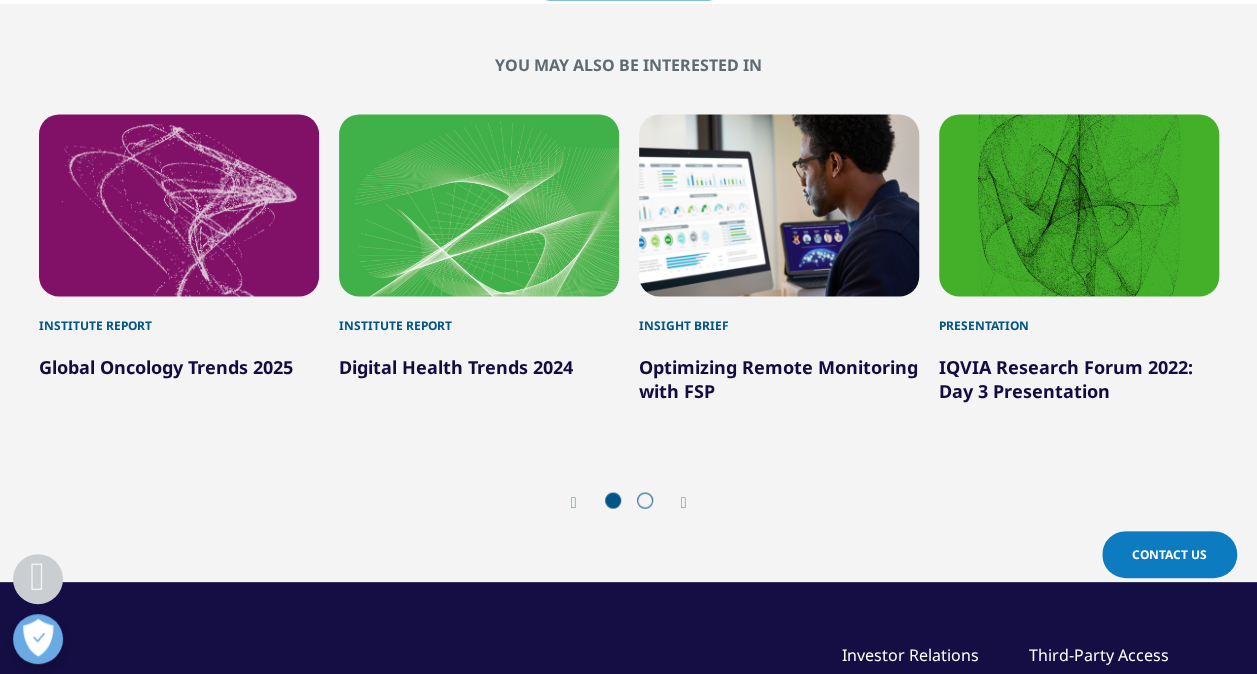 click at bounding box center [574, 502] 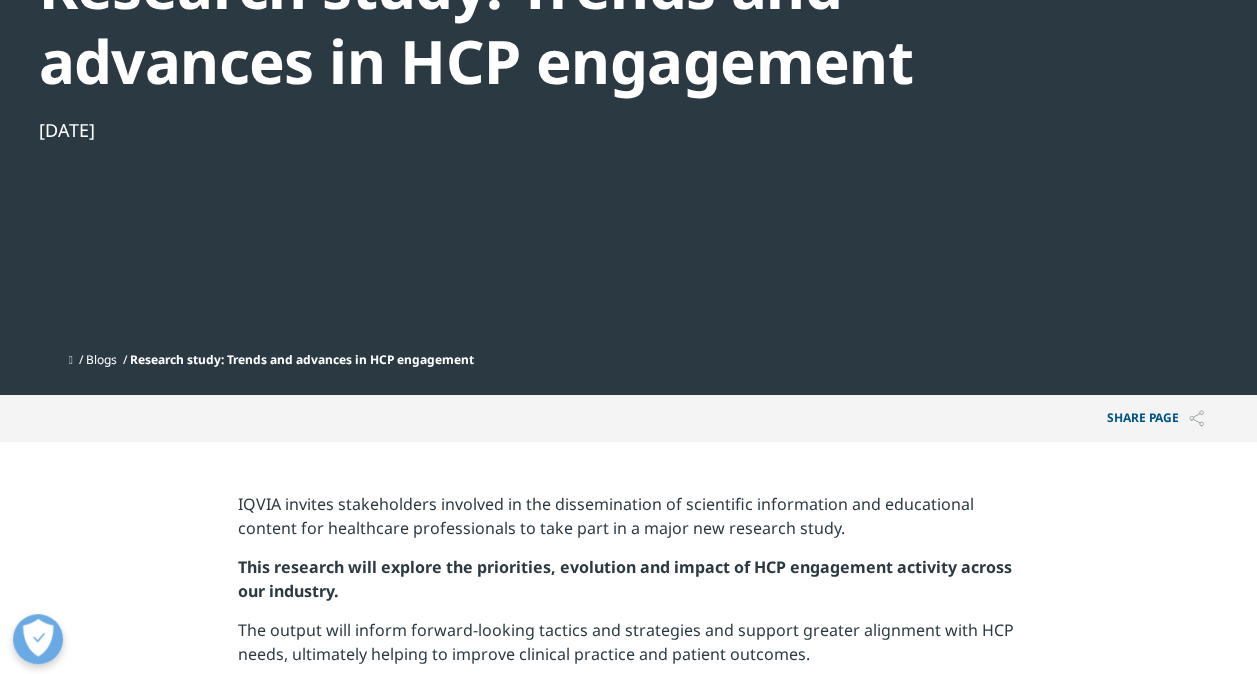 scroll, scrollTop: 0, scrollLeft: 0, axis: both 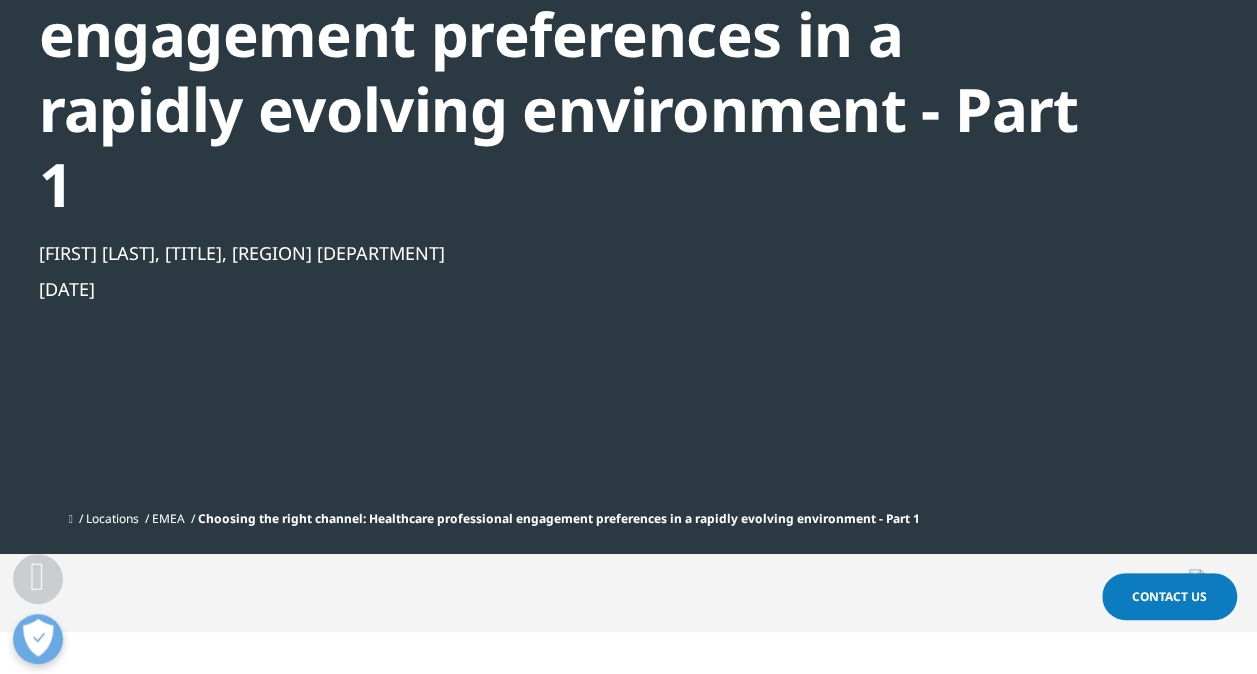 click on "Choosing the right channel: Healthcare professional engagement preferences in a rapidly evolving environment - Part 1" at bounding box center [559, 518] 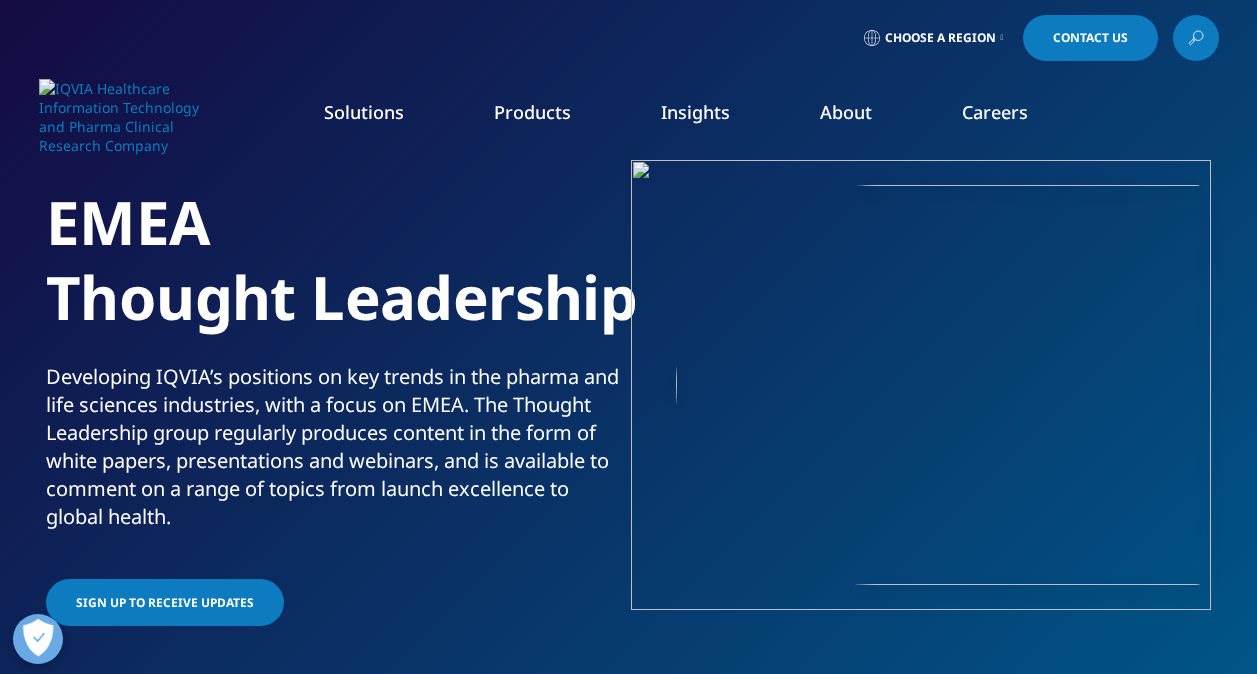 scroll, scrollTop: 0, scrollLeft: 0, axis: both 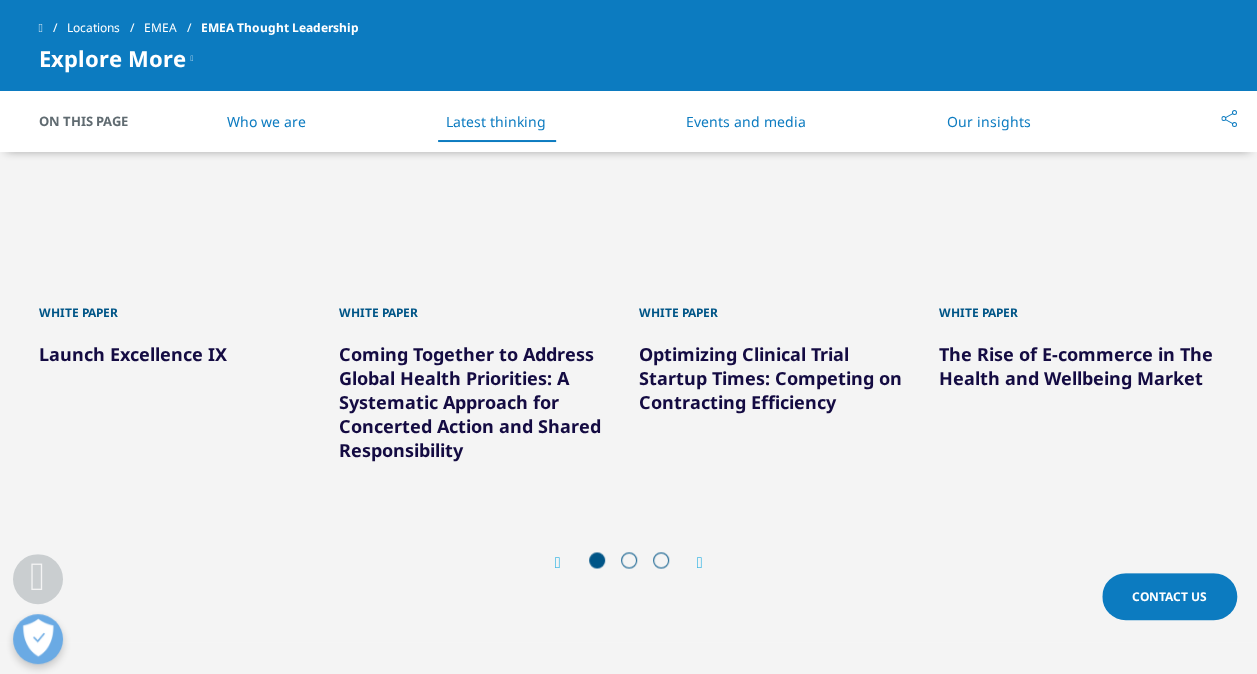 click at bounding box center (700, 563) 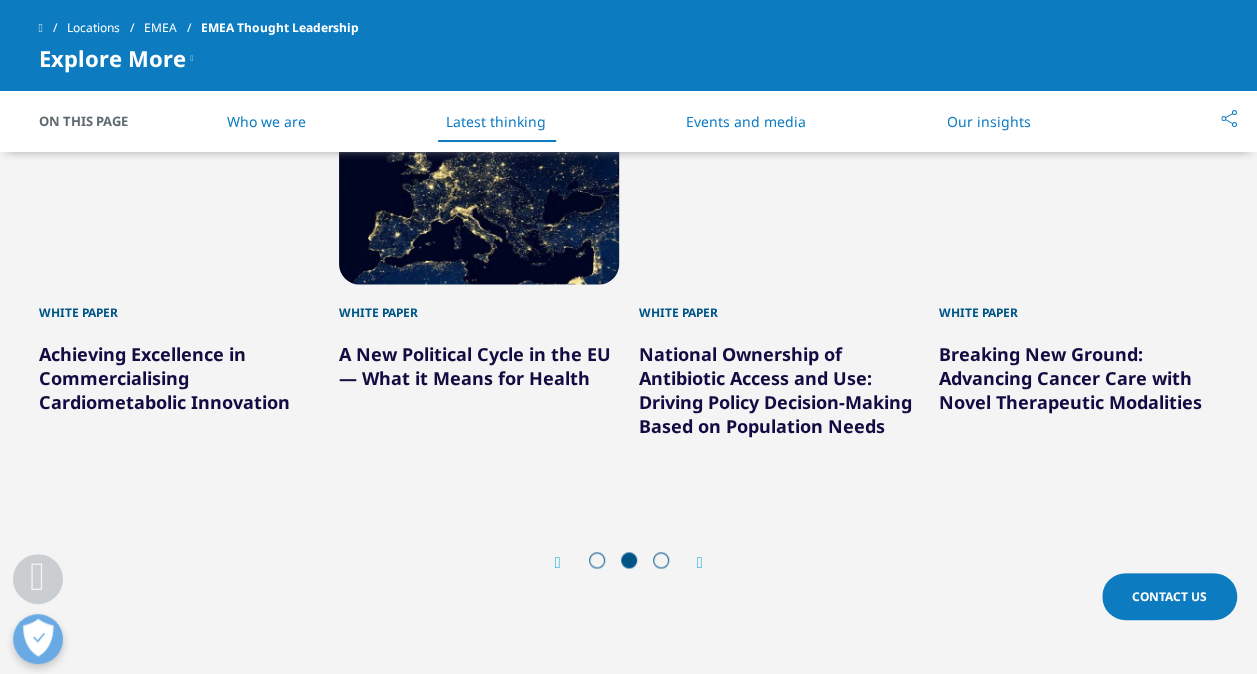 click at bounding box center (700, 563) 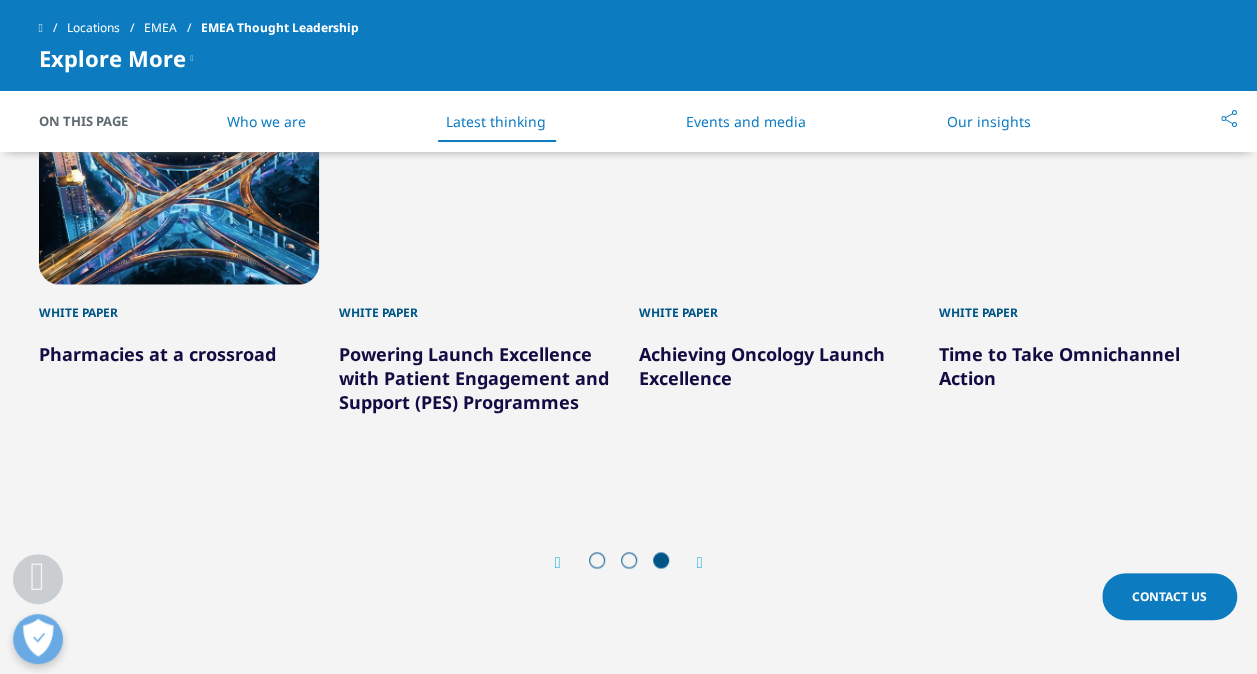 click on "Time to Take Omnichannel Action" at bounding box center [1059, 366] 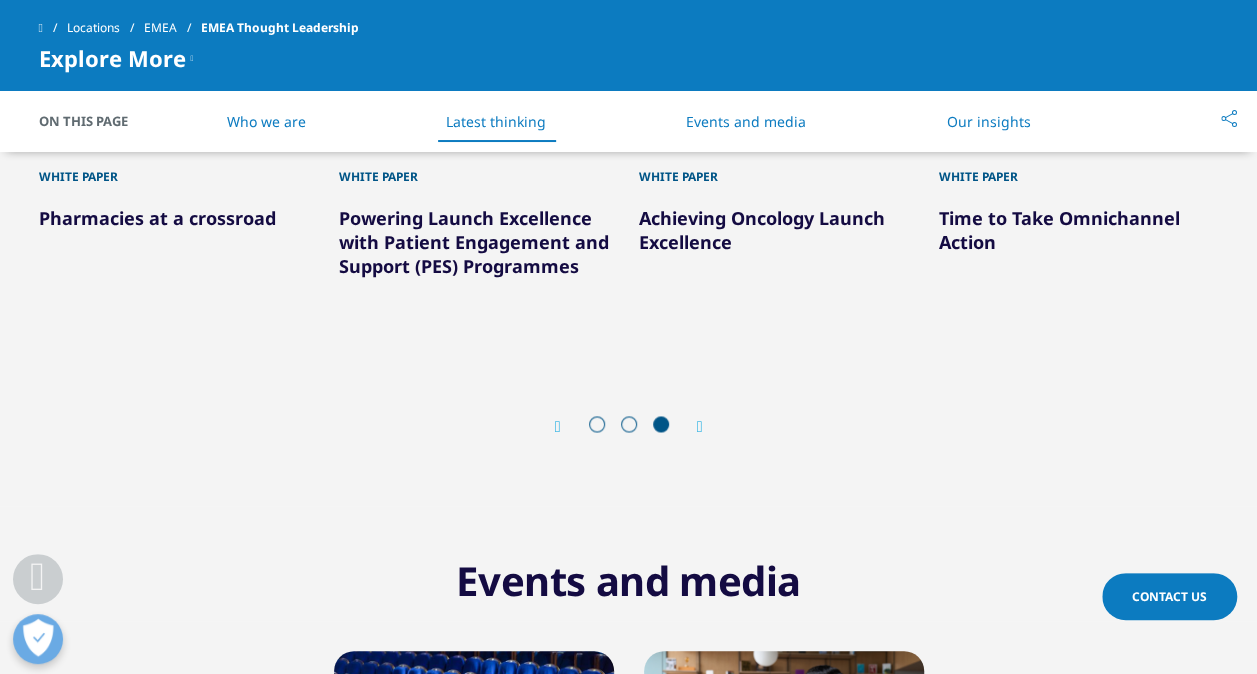 scroll, scrollTop: 1184, scrollLeft: 0, axis: vertical 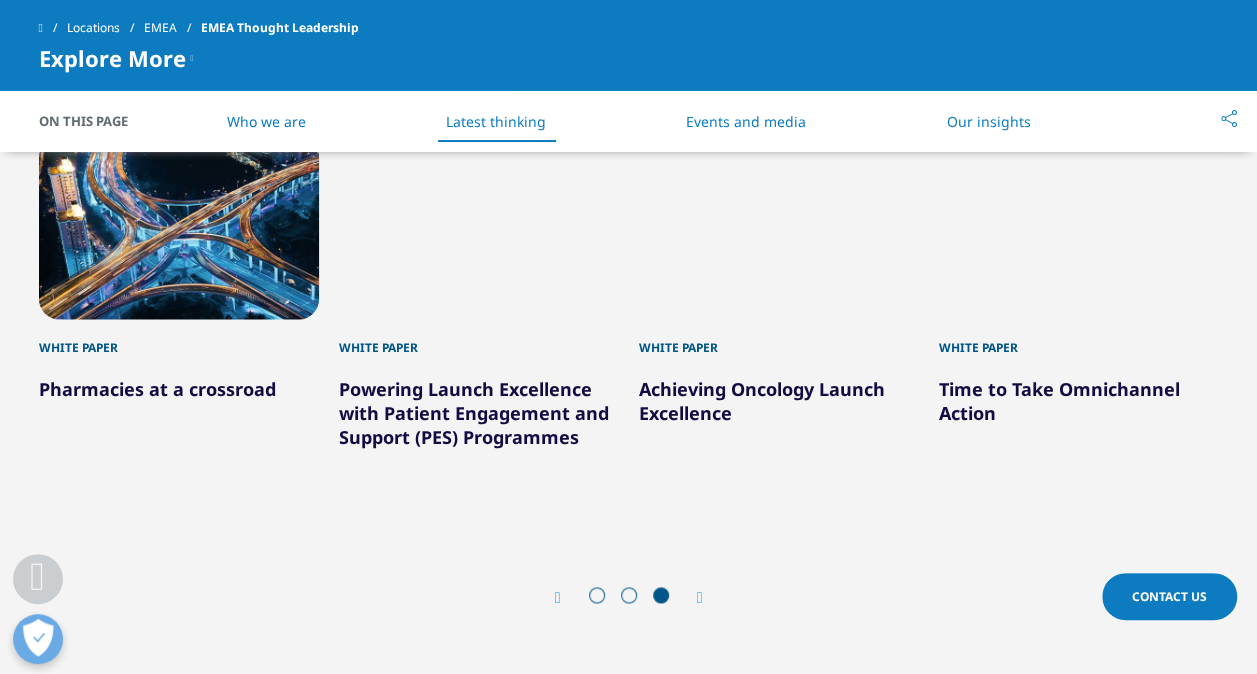 click on "Time to Take Omnichannel Action" at bounding box center (1059, 401) 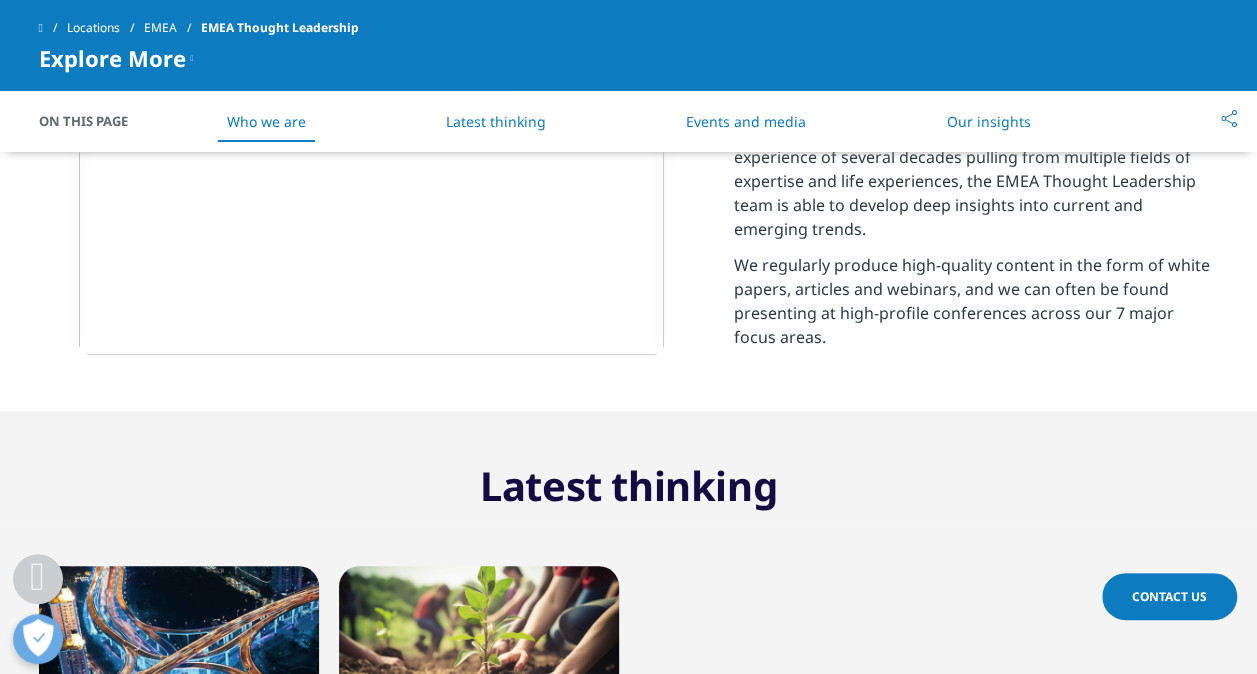 scroll, scrollTop: 751, scrollLeft: 0, axis: vertical 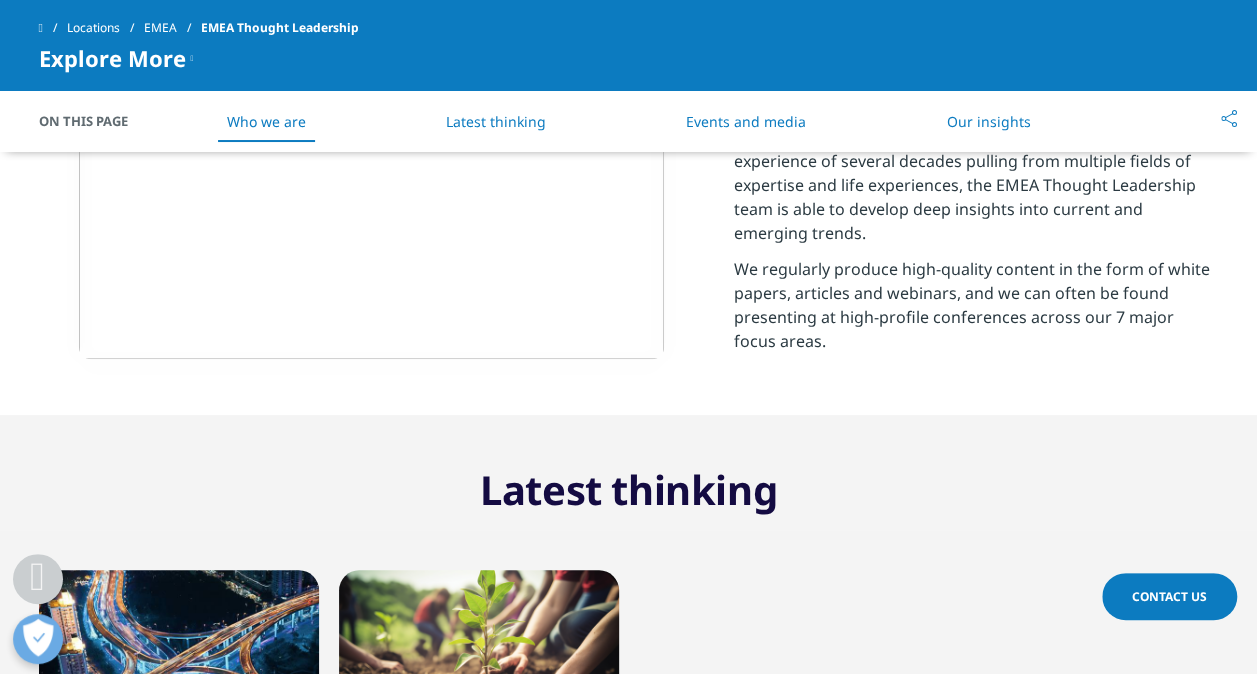 click on "Our insights" at bounding box center [988, 121] 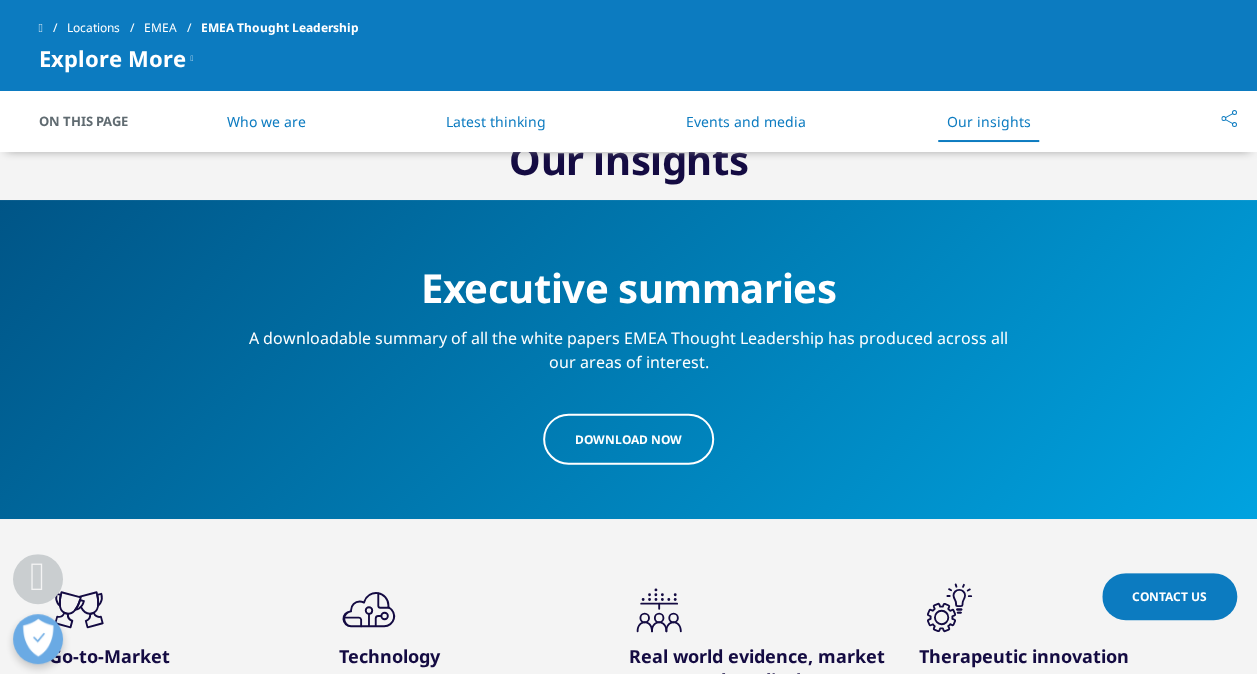 scroll, scrollTop: 2326, scrollLeft: 0, axis: vertical 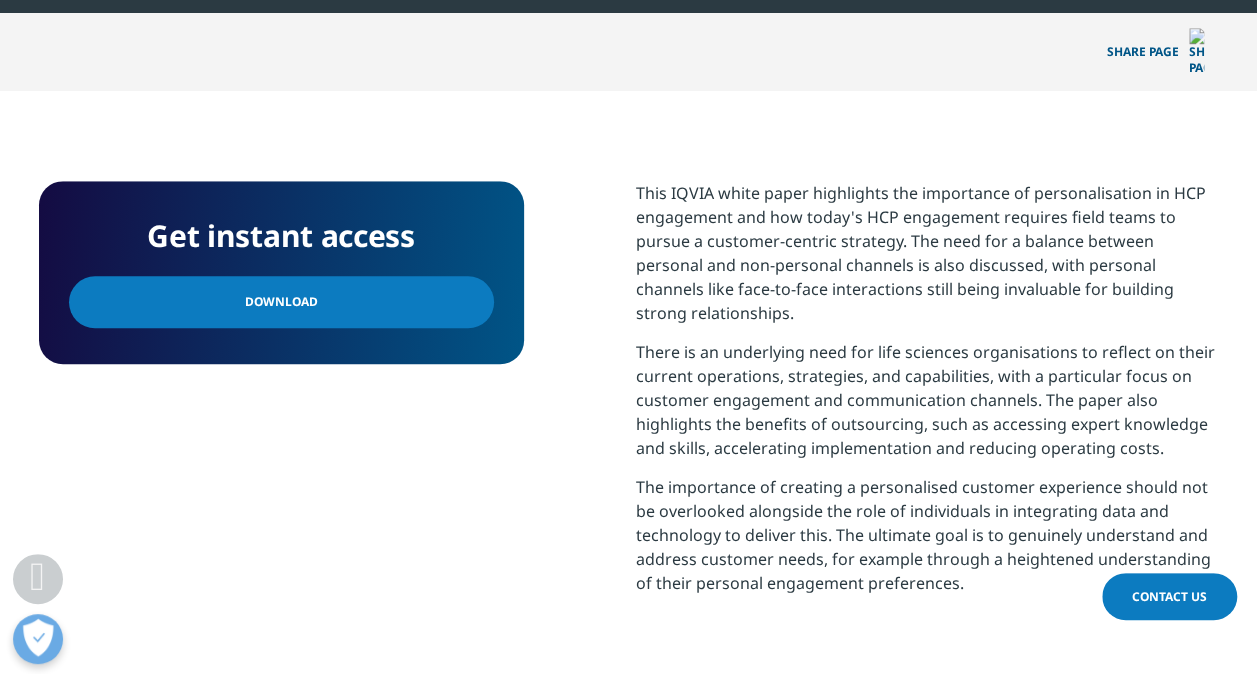 click on "Download" at bounding box center [281, 302] 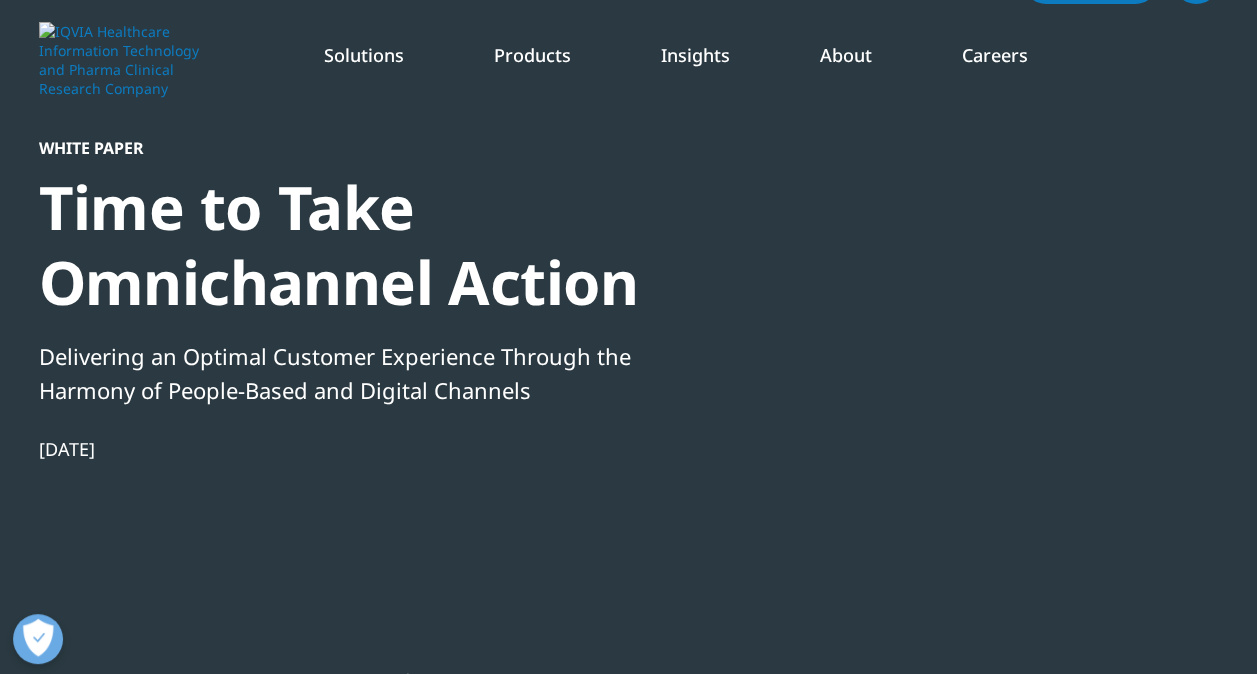 scroll, scrollTop: 17, scrollLeft: 0, axis: vertical 